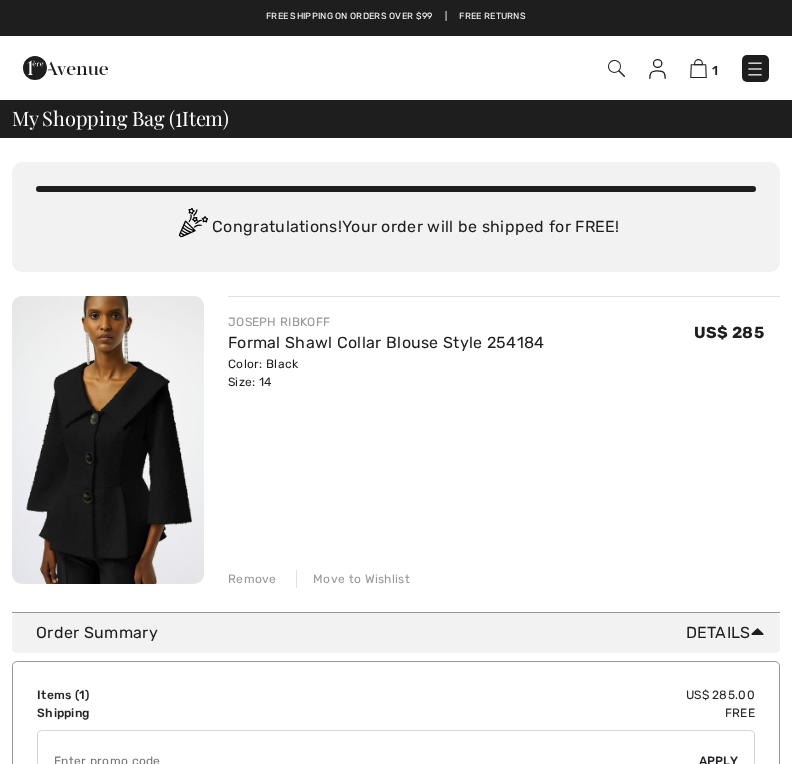 scroll, scrollTop: 0, scrollLeft: 0, axis: both 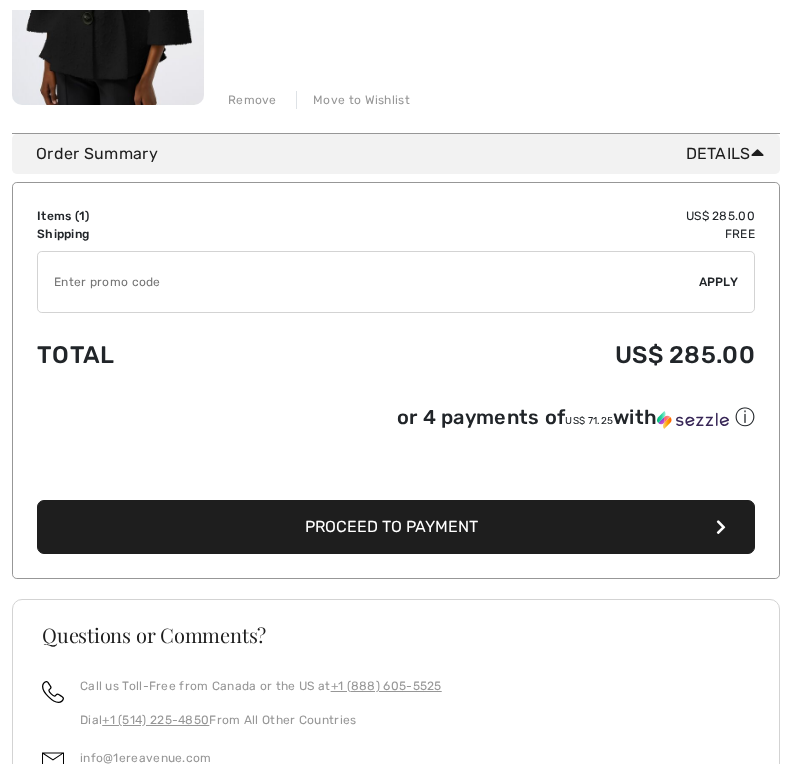 click on "Proceed to Payment" at bounding box center (396, 527) 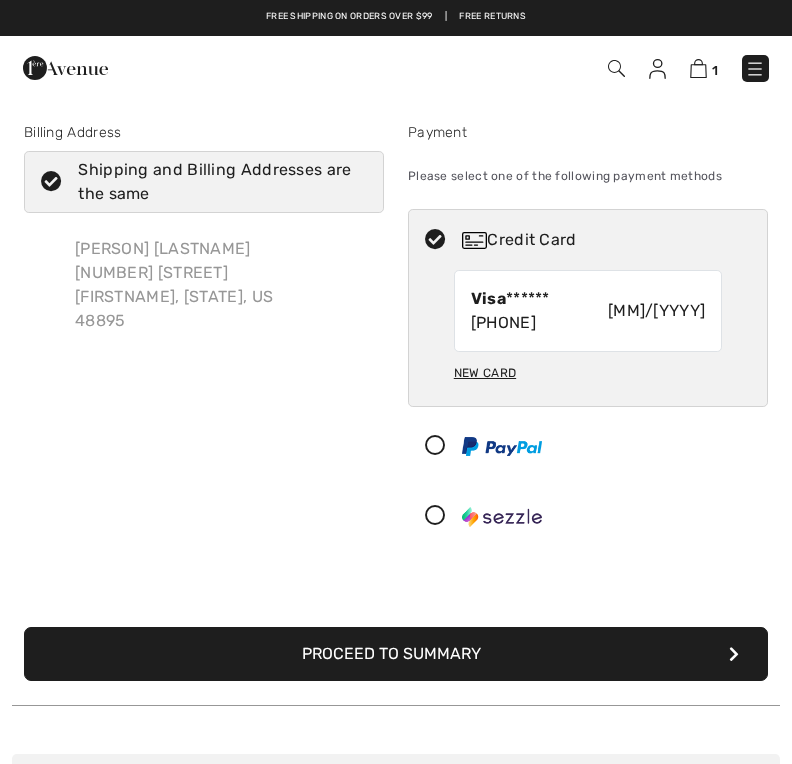 scroll, scrollTop: 0, scrollLeft: 0, axis: both 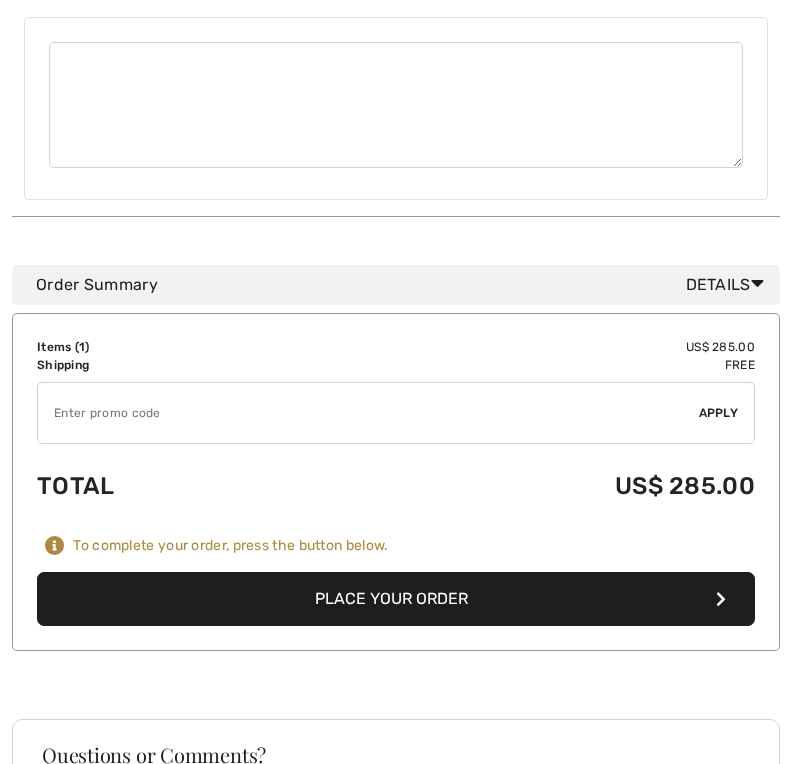 click on "Total" at bounding box center [165, 487] 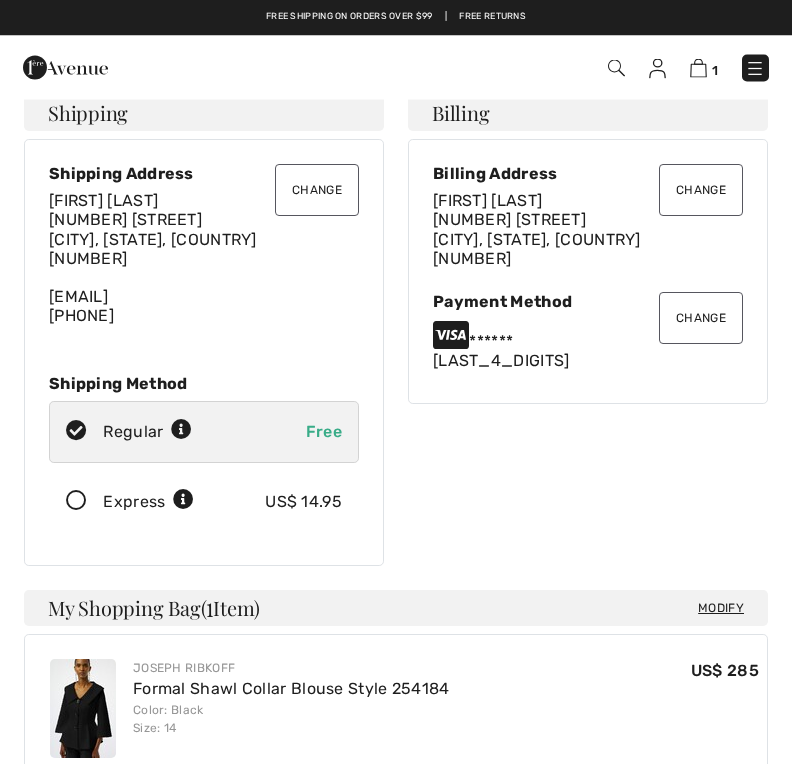 scroll, scrollTop: 0, scrollLeft: 0, axis: both 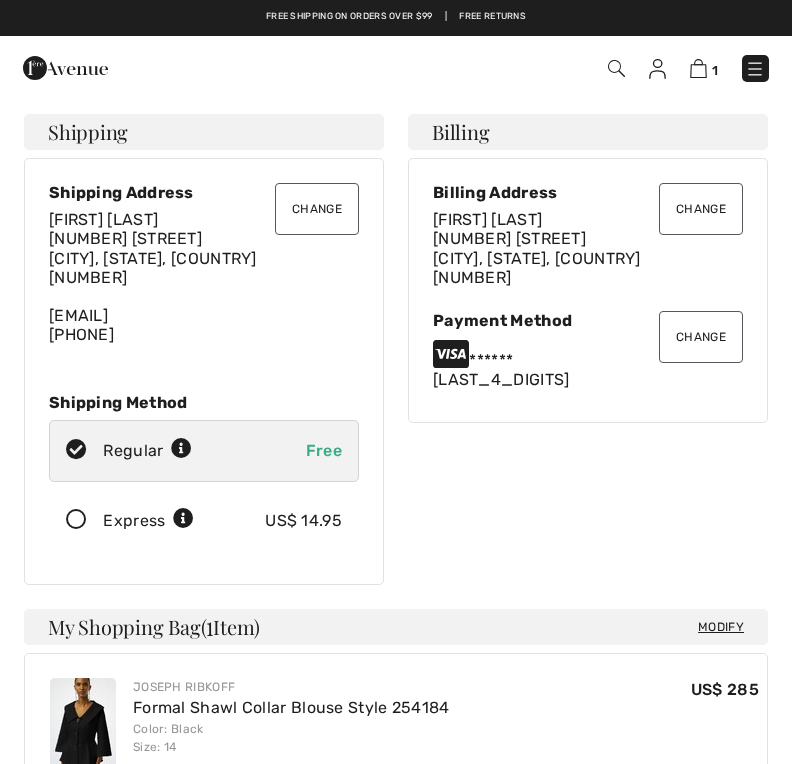 click at bounding box center (755, 69) 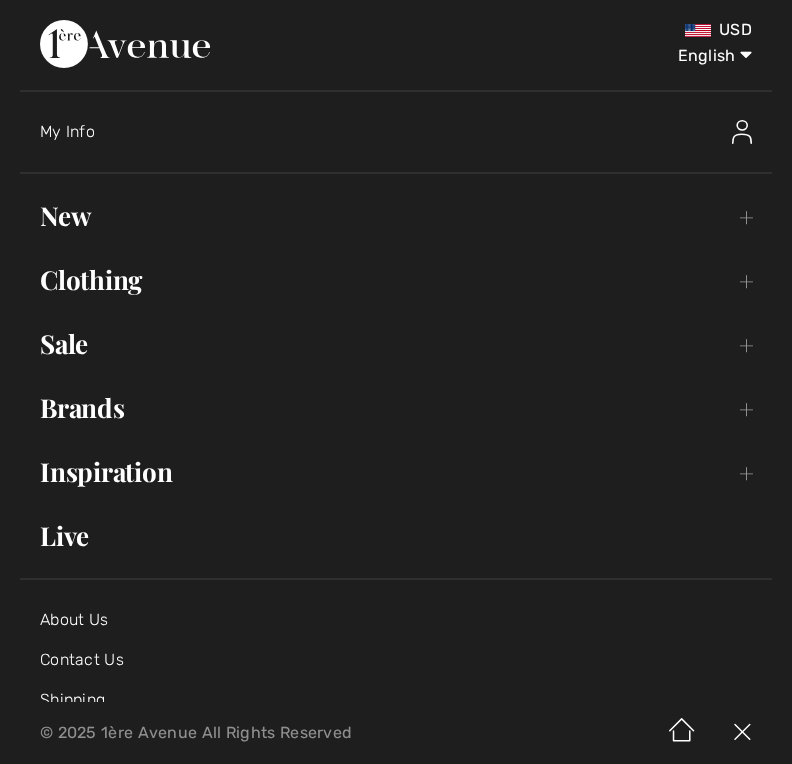 click on "Brands Open submenu" at bounding box center (396, 408) 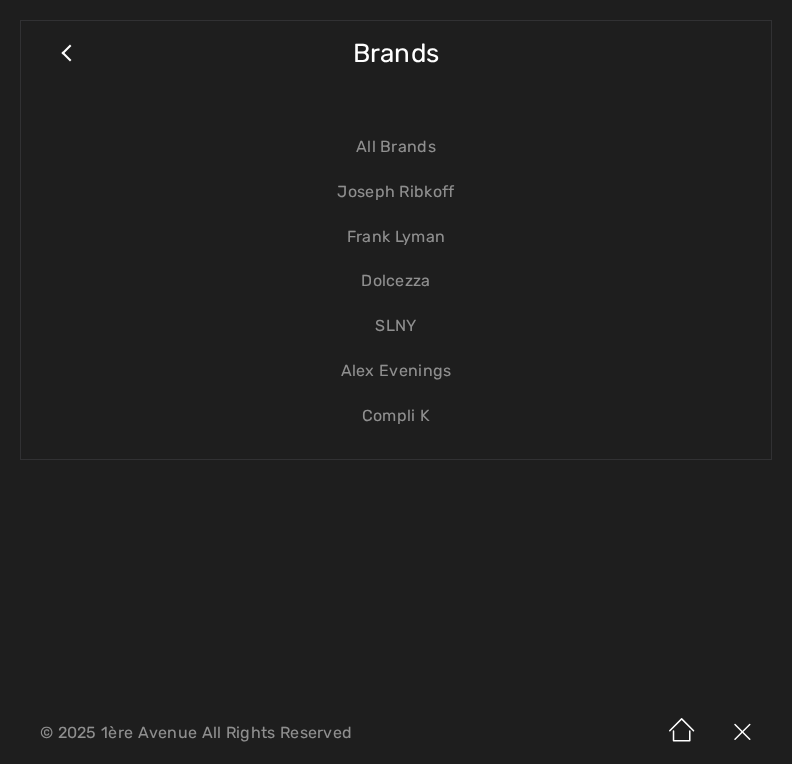 click on "Frank Lyman" at bounding box center [396, 237] 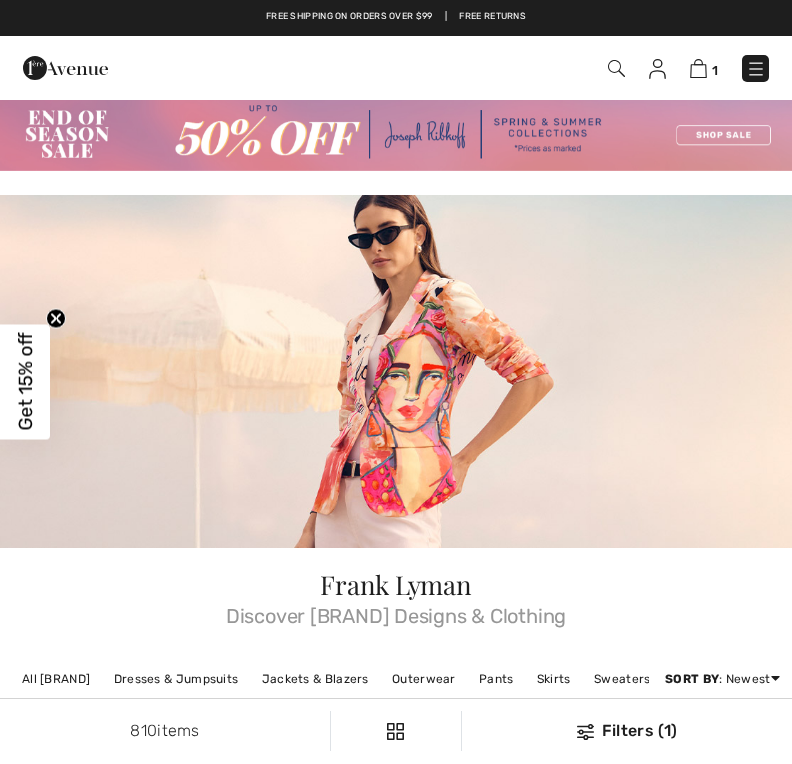 scroll, scrollTop: 0, scrollLeft: 0, axis: both 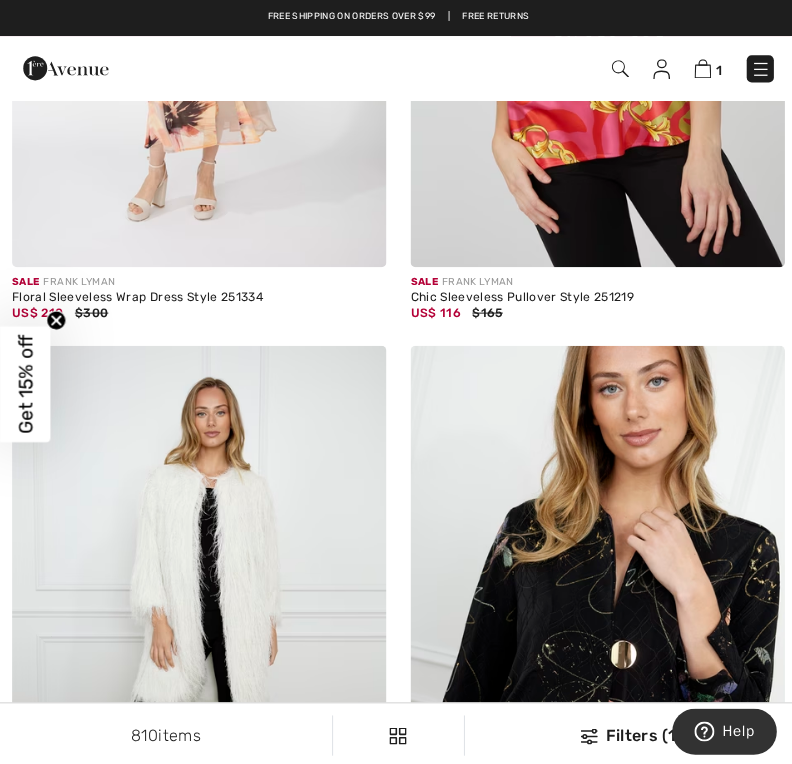 click at bounding box center [657, 69] 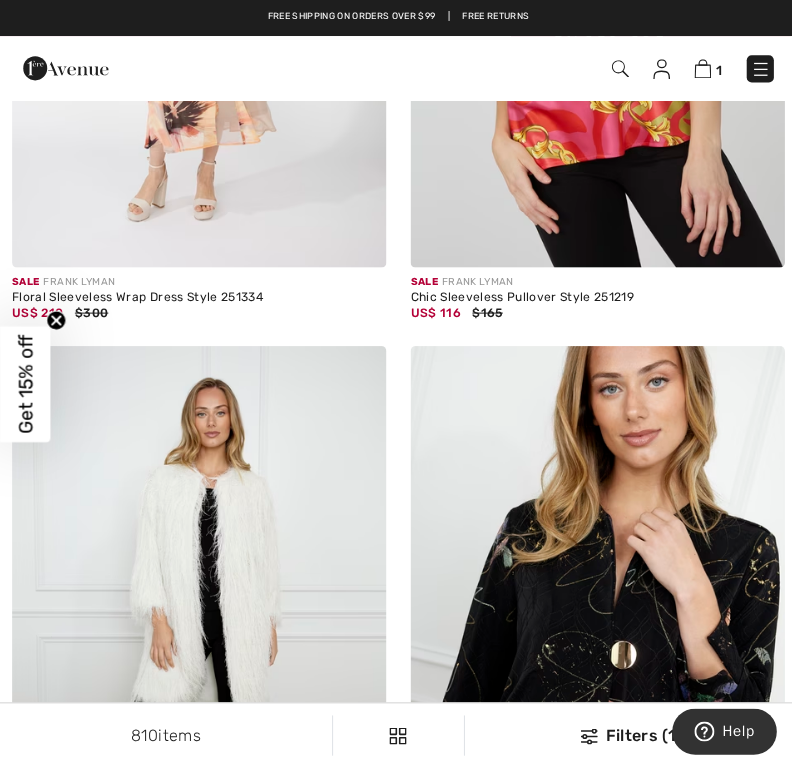 click on "Close menu" at bounding box center [396, 382] 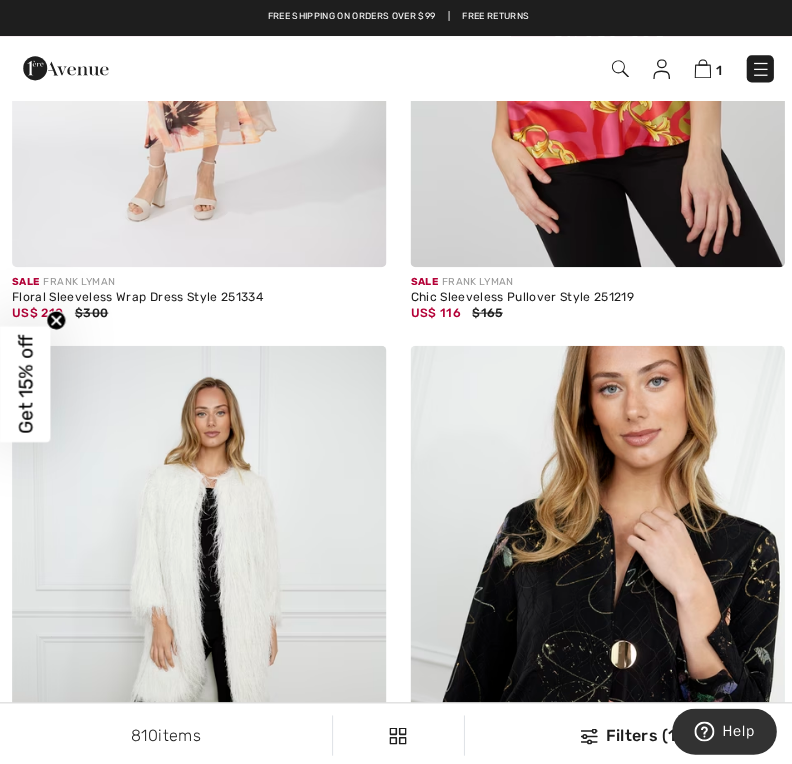 click at bounding box center (756, 69) 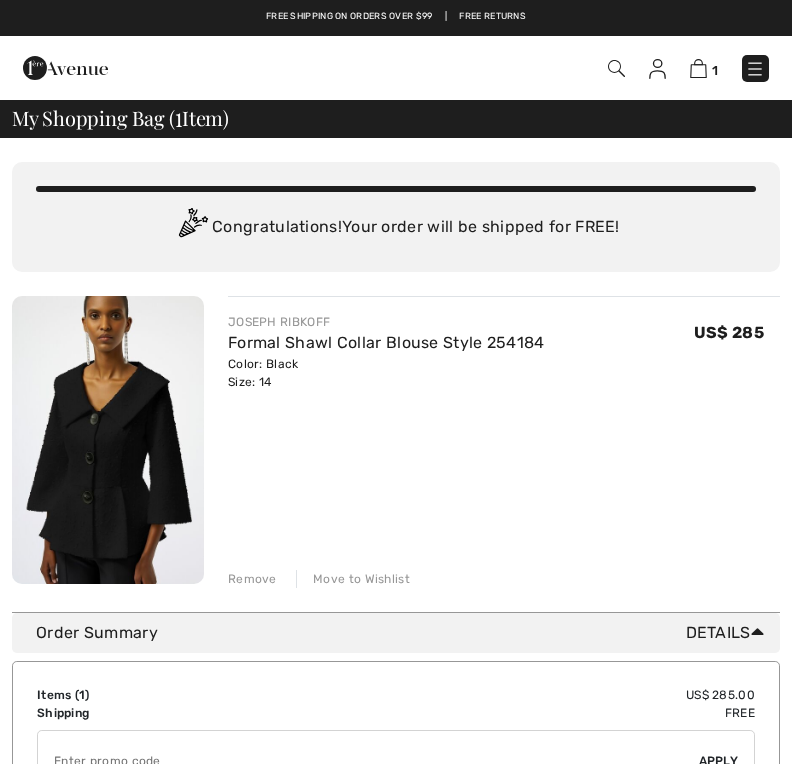 scroll, scrollTop: 0, scrollLeft: 0, axis: both 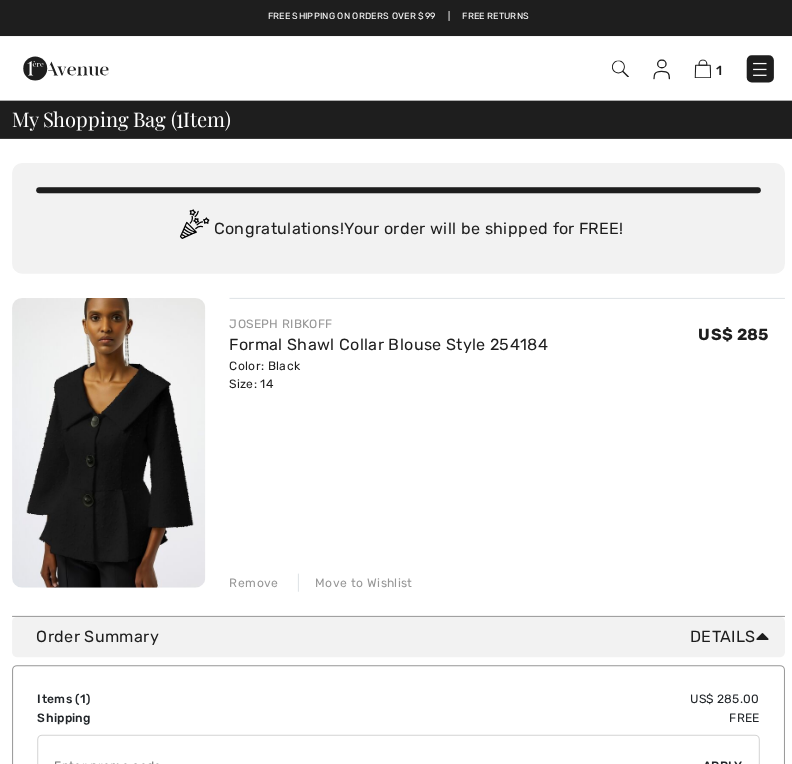 click at bounding box center [755, 69] 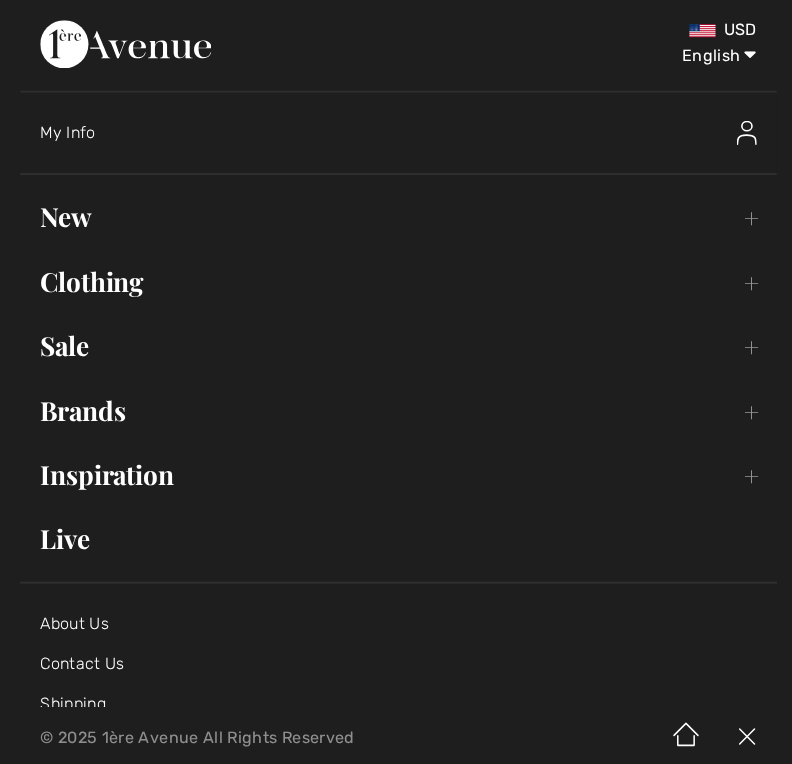 click on "Brands Open submenu" at bounding box center (396, 408) 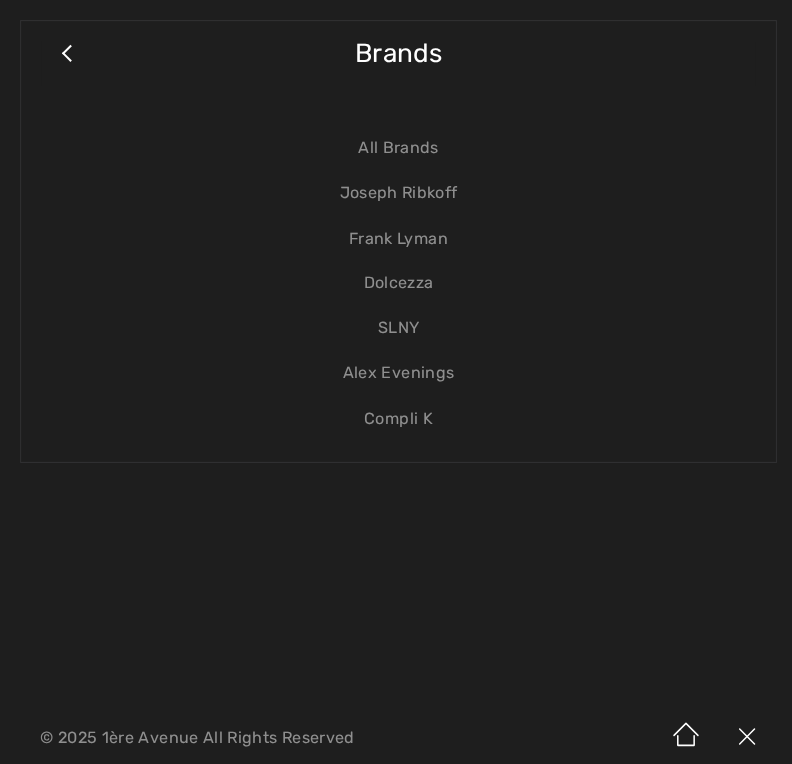 click on "Joseph Ribkoff" at bounding box center (396, 192) 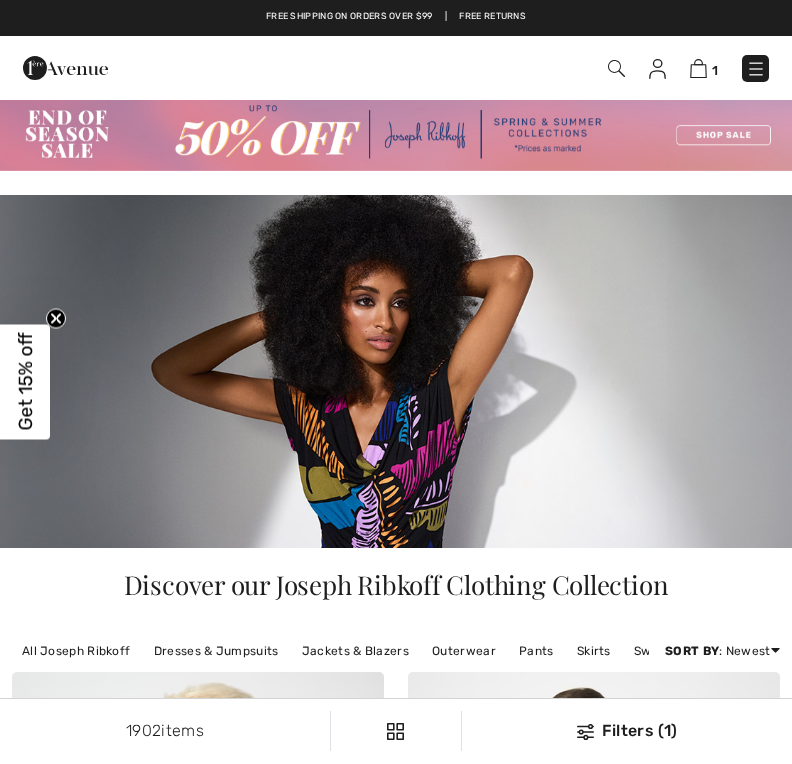 scroll, scrollTop: 0, scrollLeft: 0, axis: both 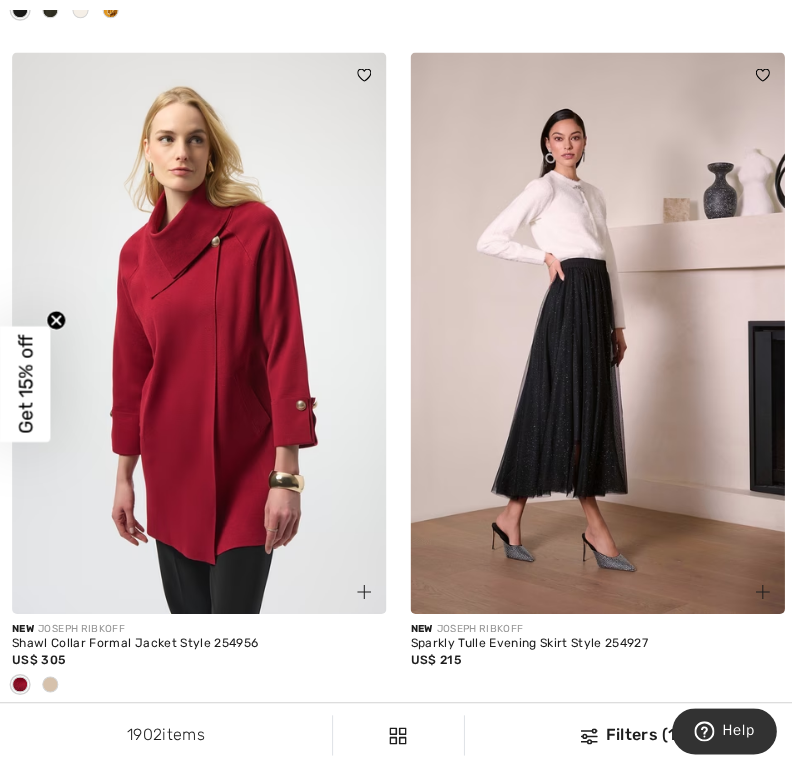 click at bounding box center (50, 680) 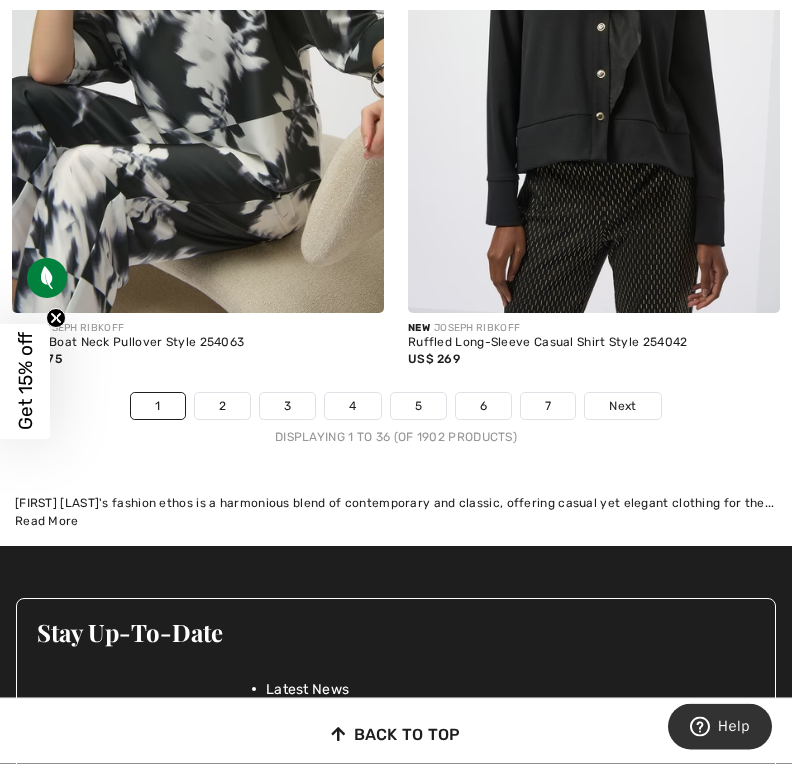 scroll, scrollTop: 12421, scrollLeft: 0, axis: vertical 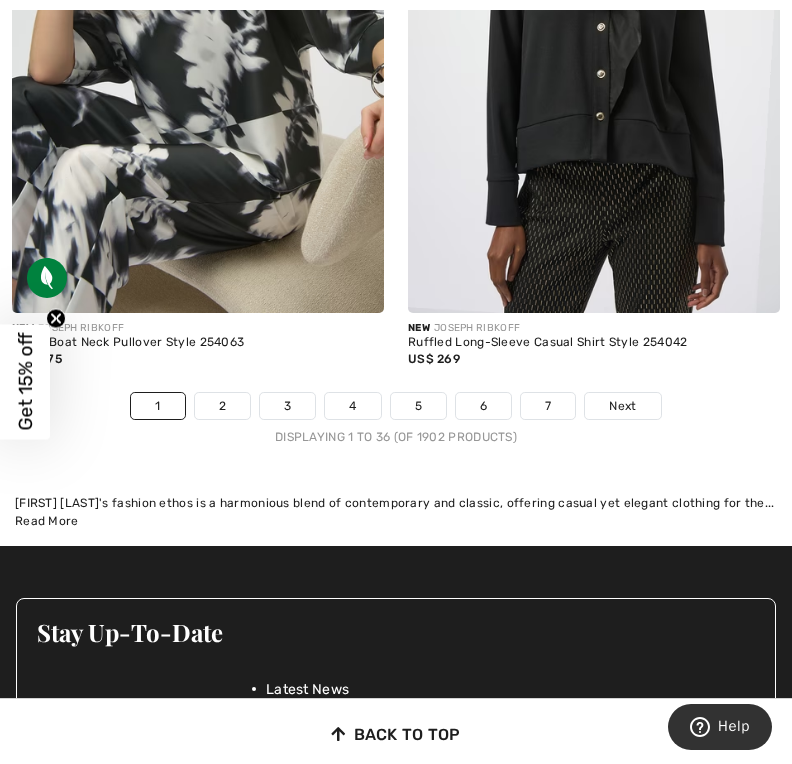 click on "Next" at bounding box center (622, 406) 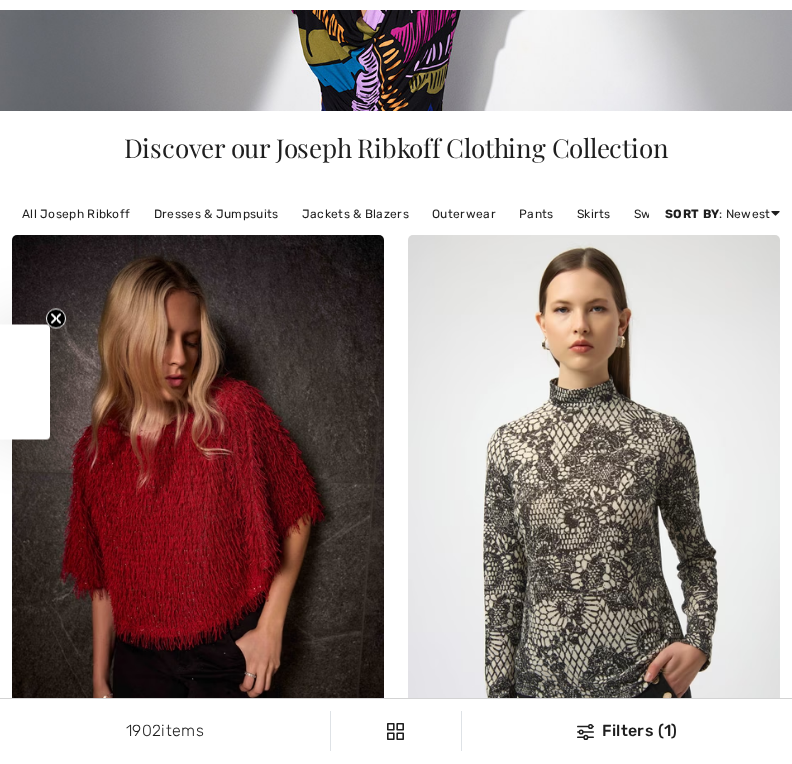 scroll, scrollTop: 0, scrollLeft: 0, axis: both 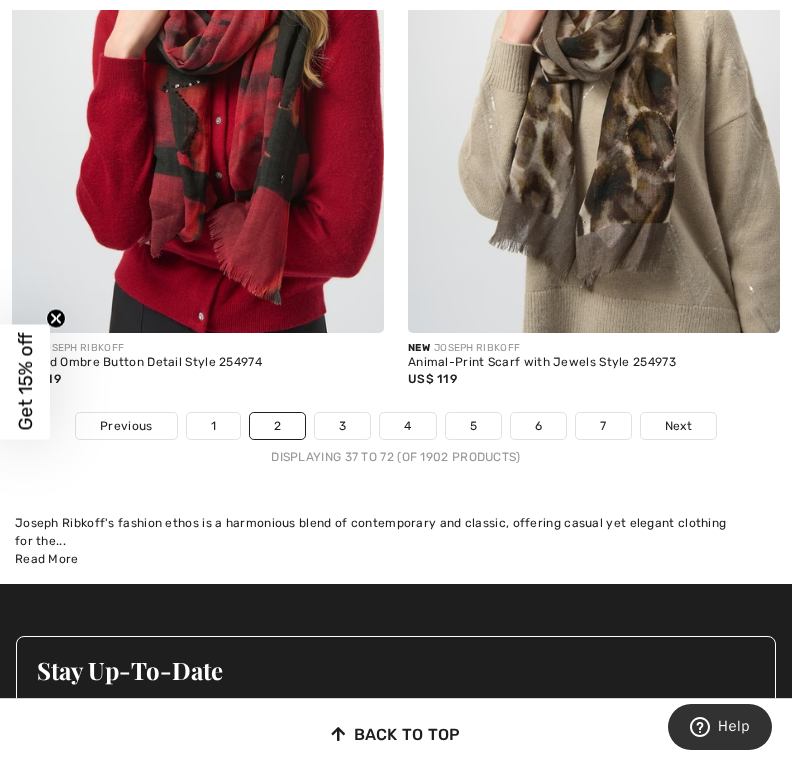 click on "Next" at bounding box center (678, 426) 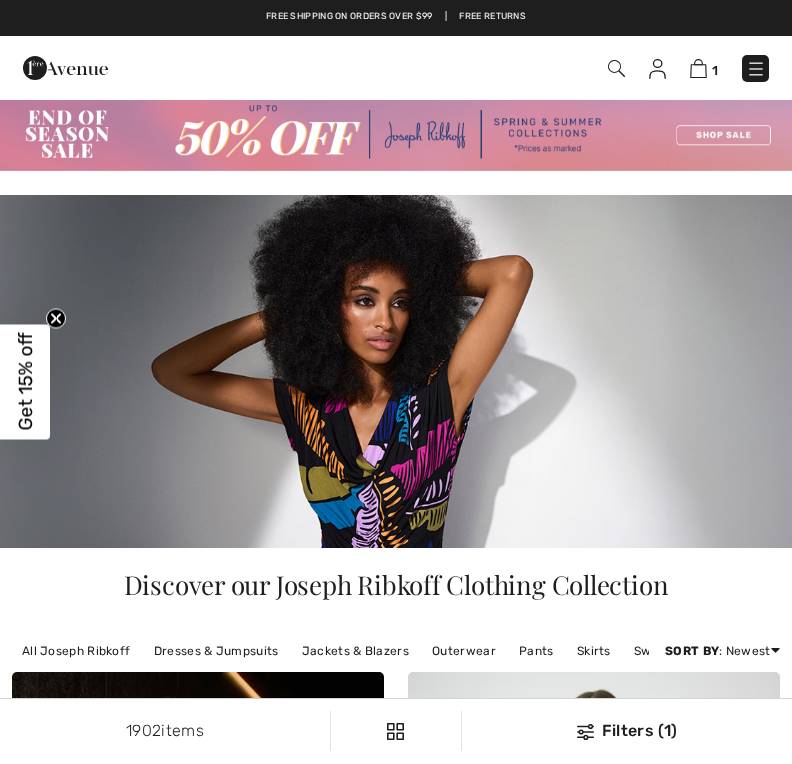 checkbox on "true" 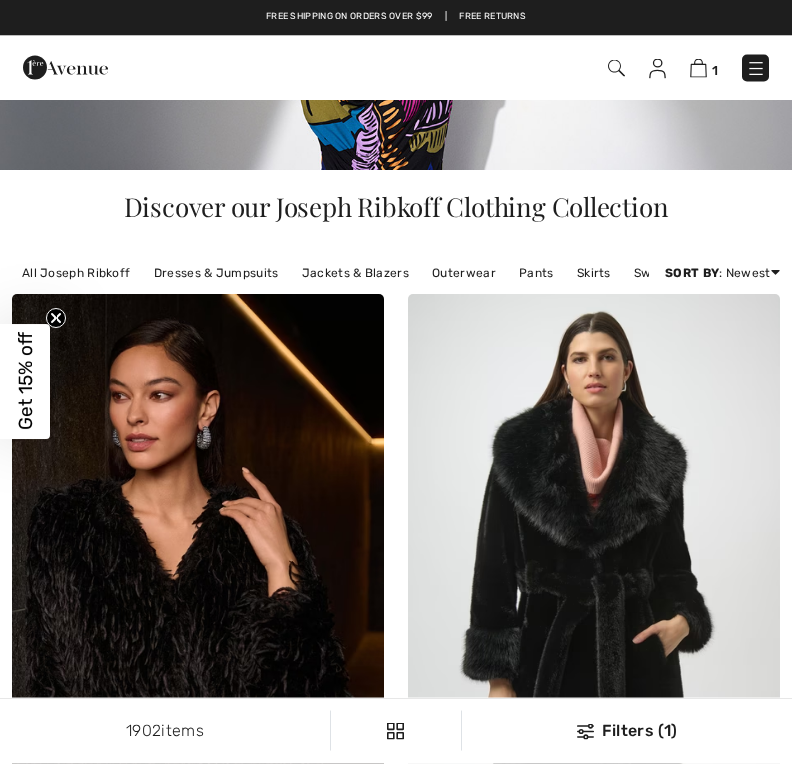 scroll, scrollTop: 0, scrollLeft: 0, axis: both 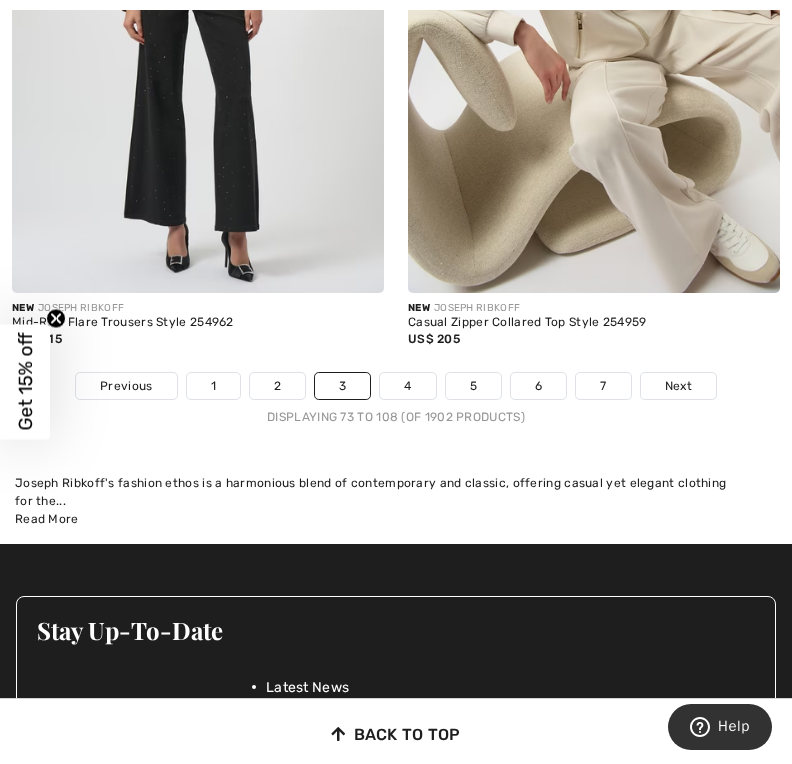 click on "Next" at bounding box center (678, 386) 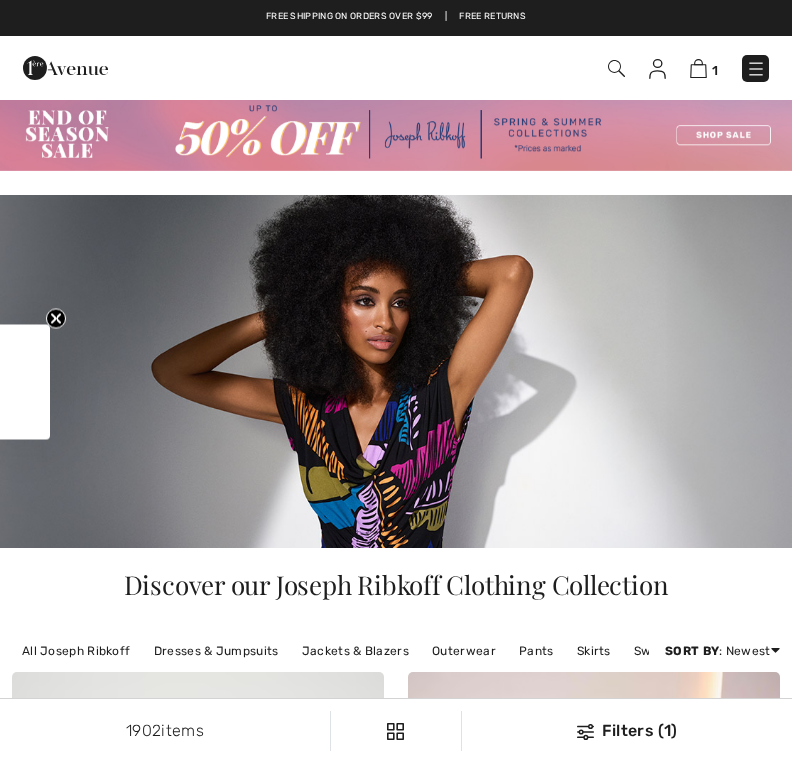 checkbox on "true" 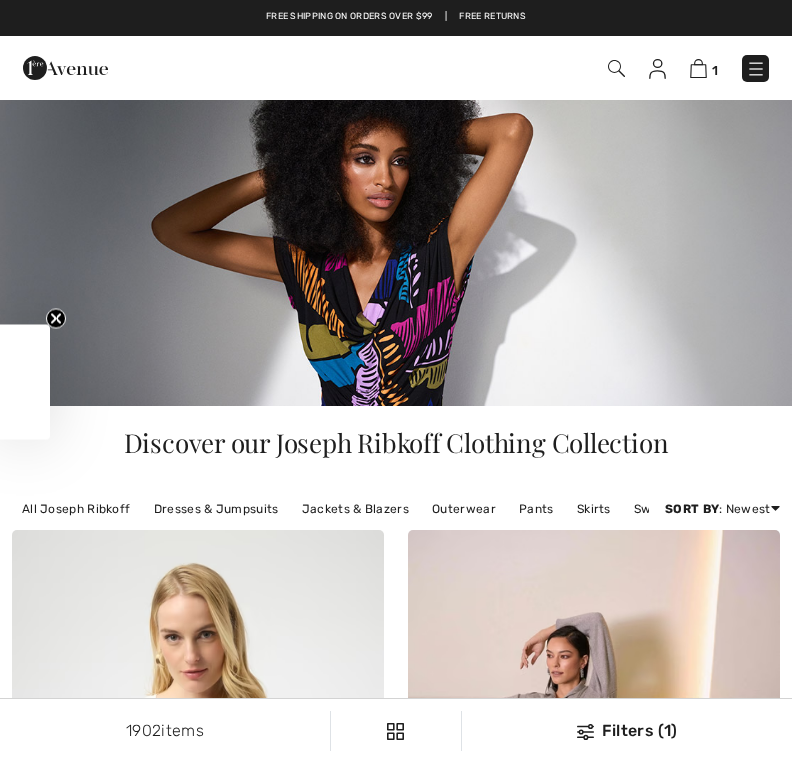 scroll, scrollTop: 0, scrollLeft: 0, axis: both 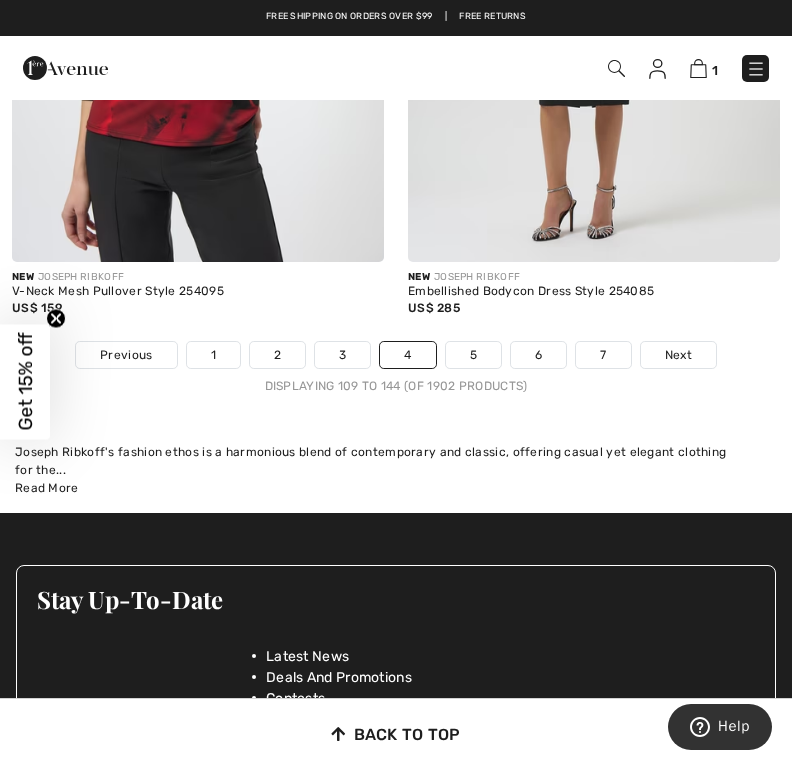click on "Next" at bounding box center [678, 355] 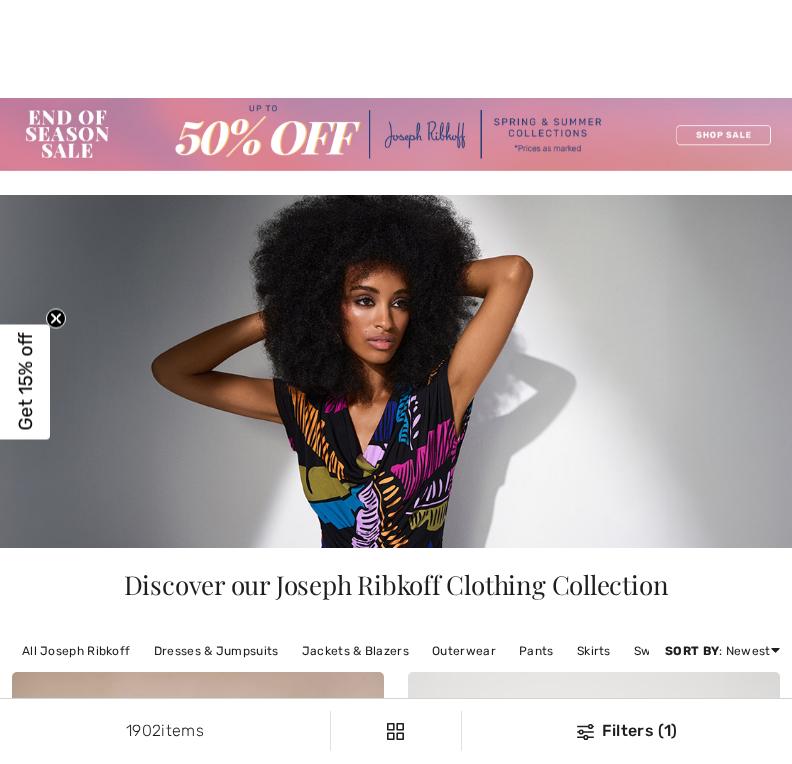 checkbox on "true" 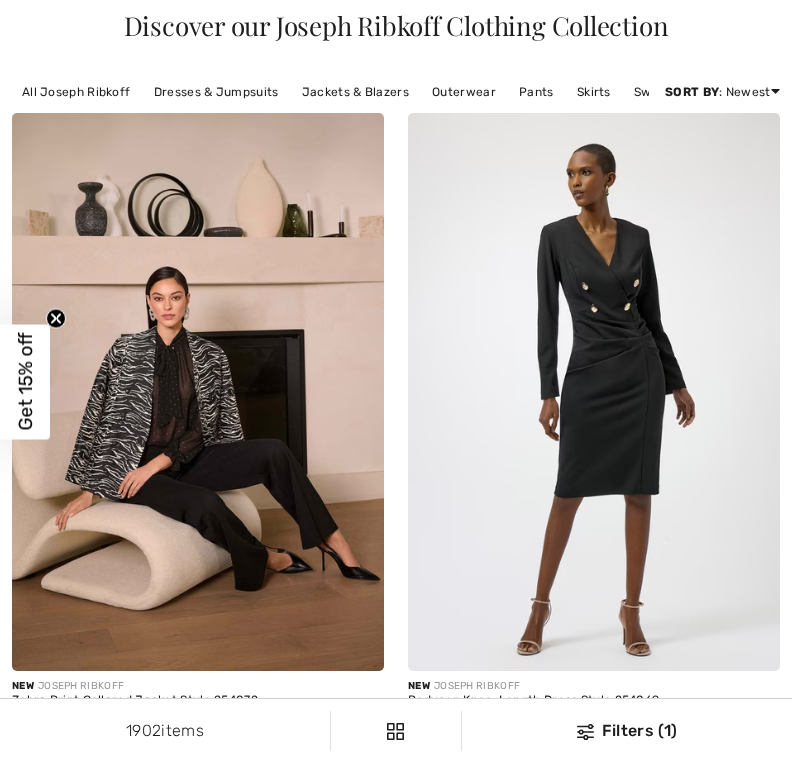 scroll, scrollTop: 0, scrollLeft: 0, axis: both 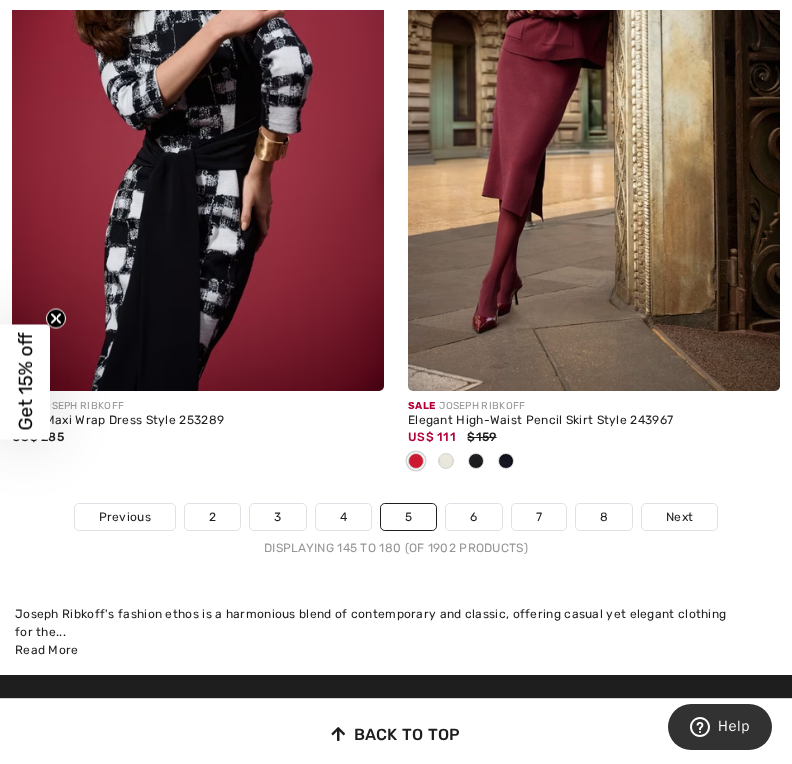 click on "Next" at bounding box center [679, 517] 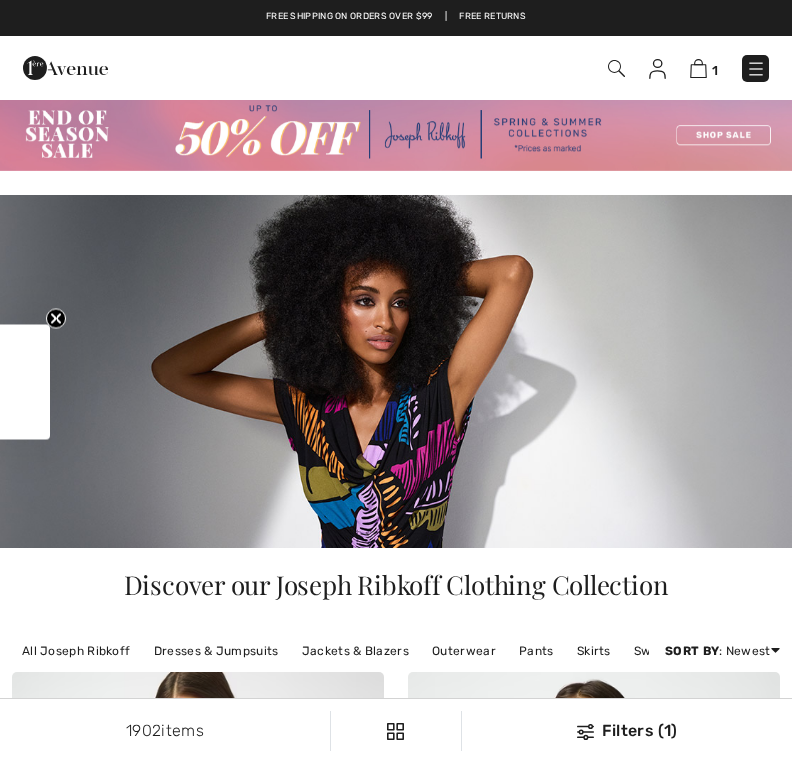 checkbox on "true" 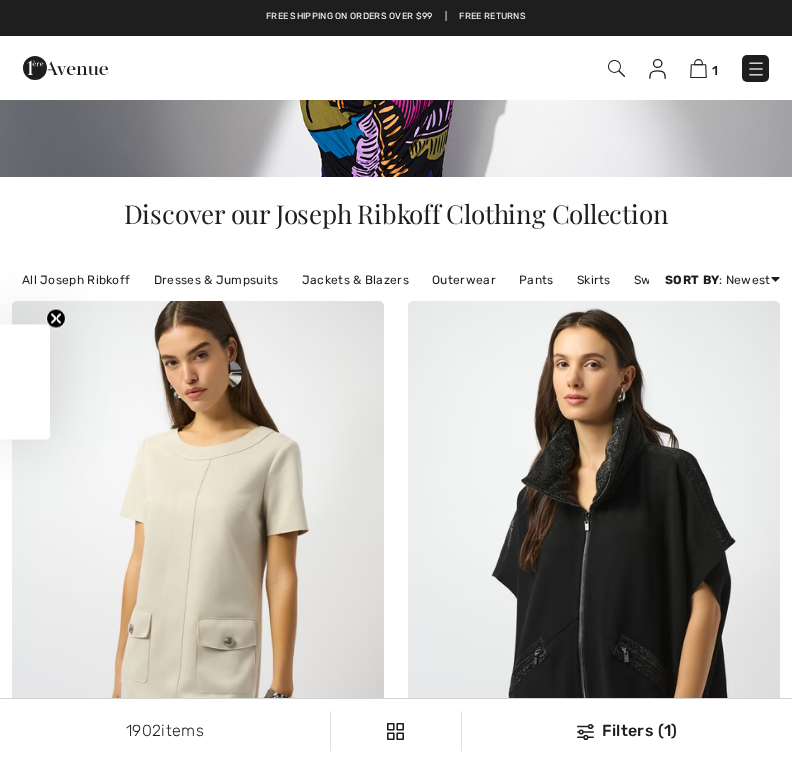 scroll, scrollTop: 0, scrollLeft: 0, axis: both 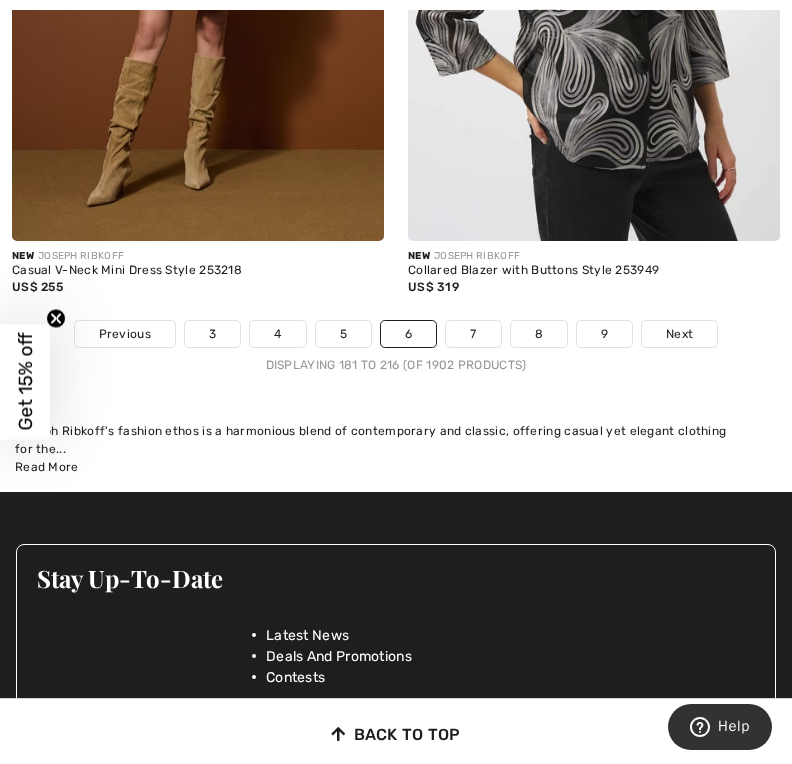 click on "Next" at bounding box center [679, 334] 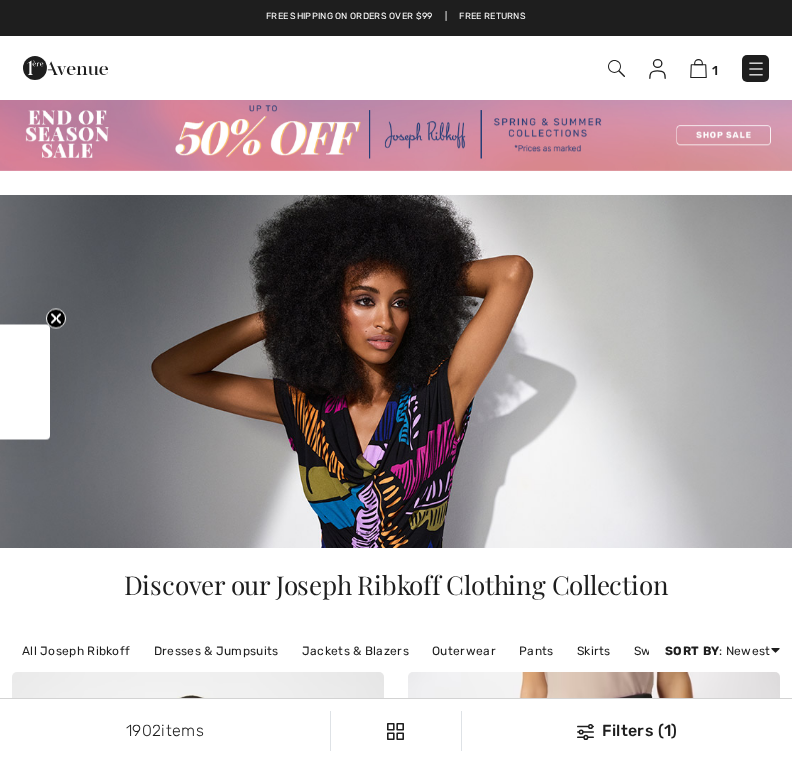 scroll, scrollTop: 414, scrollLeft: 0, axis: vertical 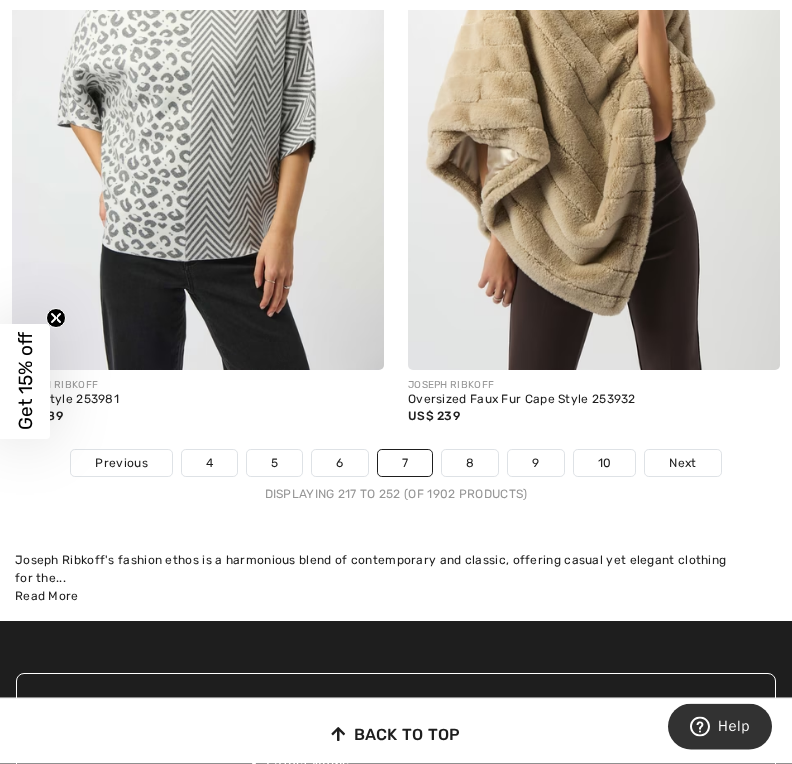 click on "Next" at bounding box center (682, 464) 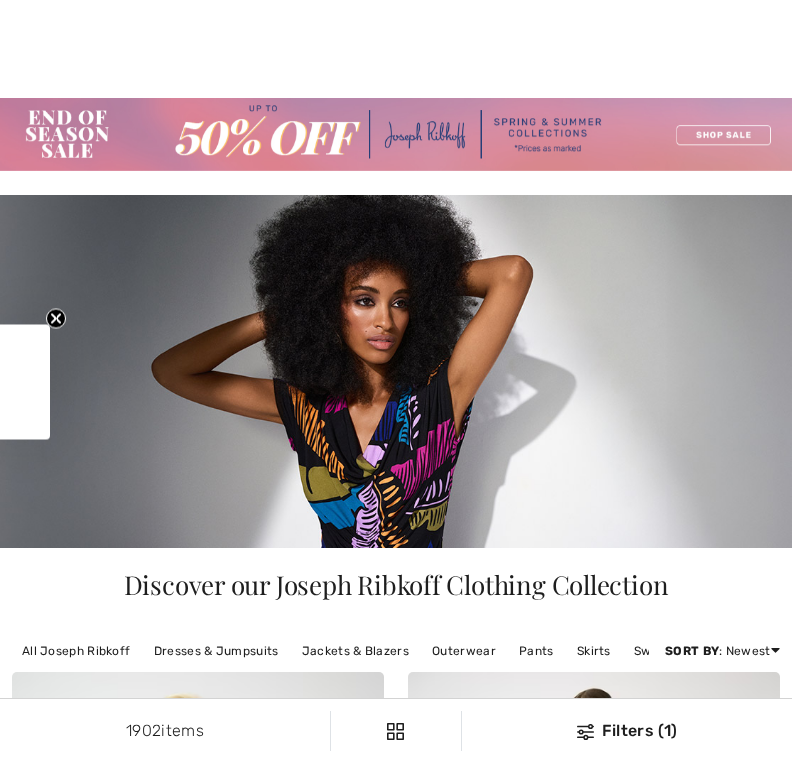 checkbox on "true" 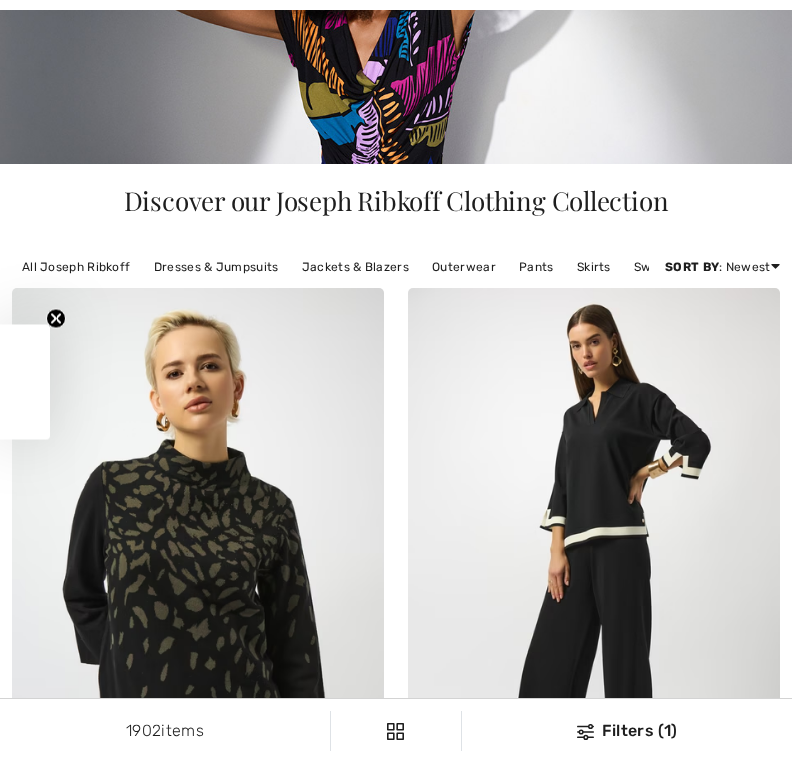 scroll, scrollTop: 0, scrollLeft: 0, axis: both 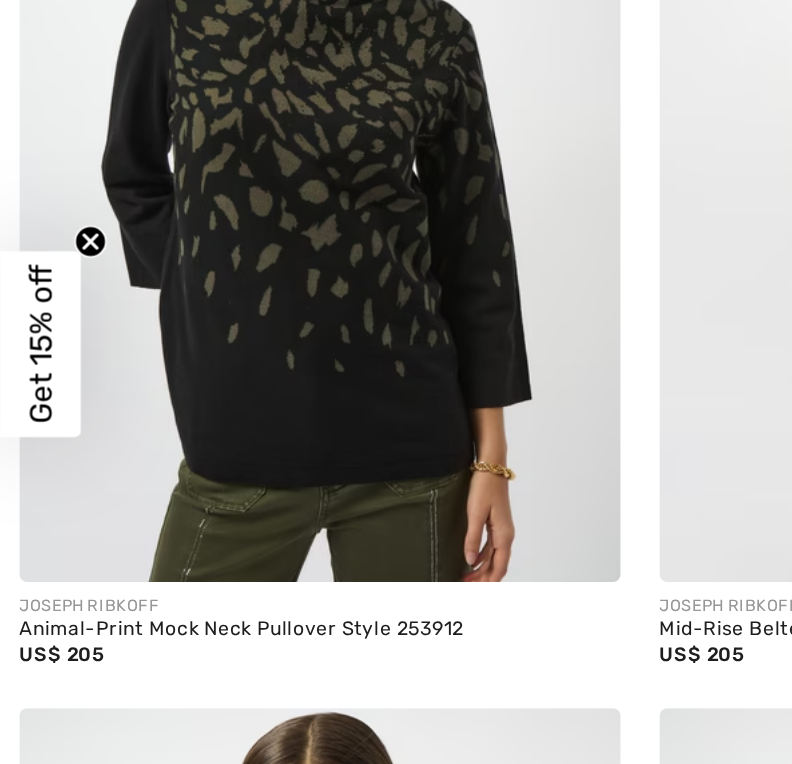click on "Animal-Print Mock Neck Pullover Style 253912" at bounding box center (198, 559) 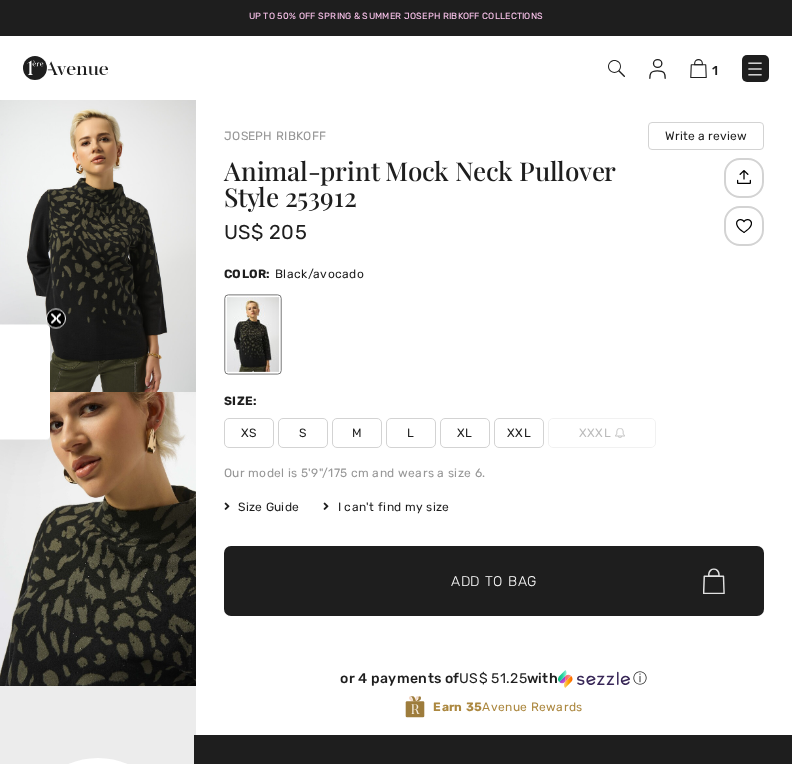 checkbox on "true" 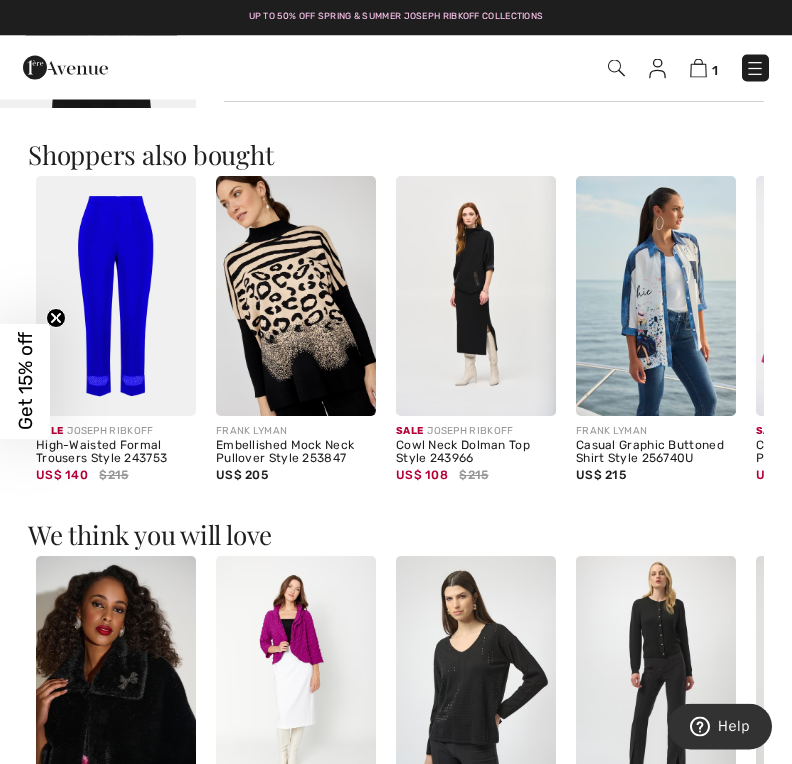 scroll, scrollTop: 1698, scrollLeft: 0, axis: vertical 